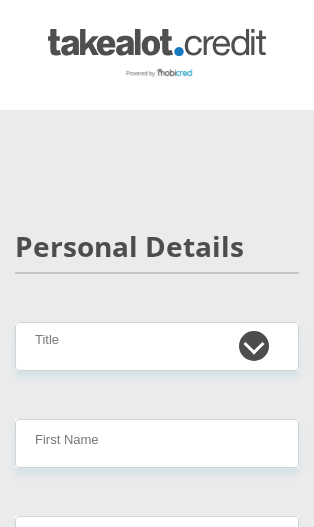 scroll, scrollTop: 0, scrollLeft: 0, axis: both 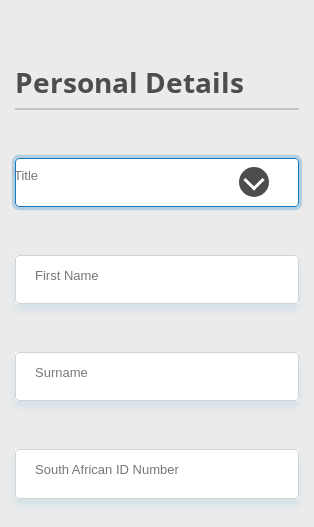 click on "Mr
Ms
Mrs
Dr
Other" at bounding box center [157, 182] 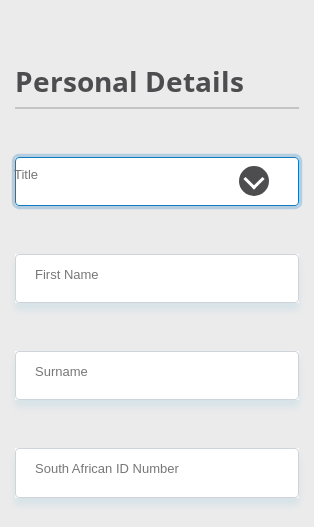 select on "Mr" 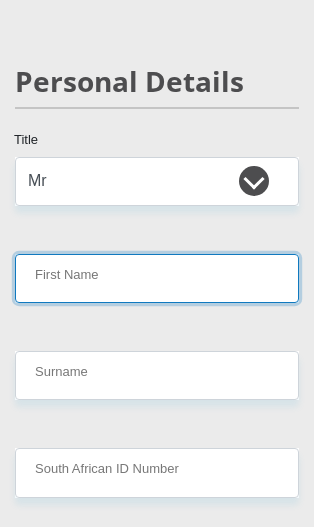 click on "First Name" at bounding box center (157, 278) 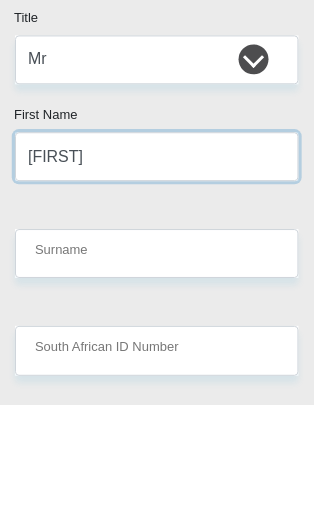 type on "[FIRST]" 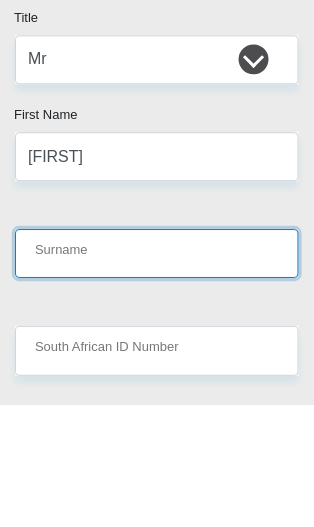 click on "Surname" at bounding box center (157, 376) 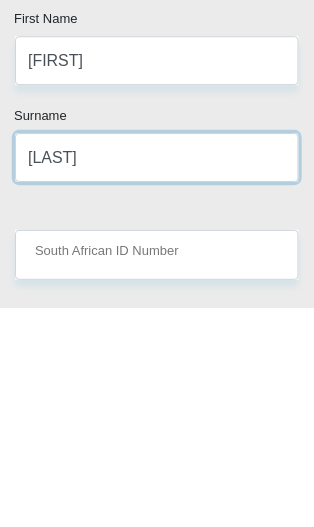 type on "[LAST]" 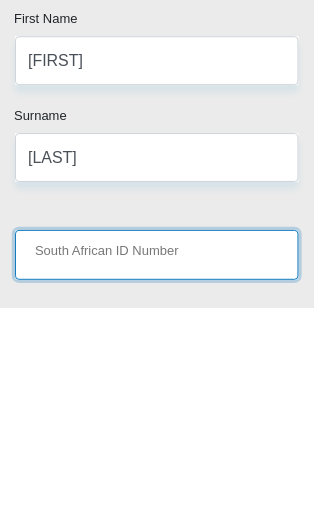 click on "South African ID Number" at bounding box center (157, 473) 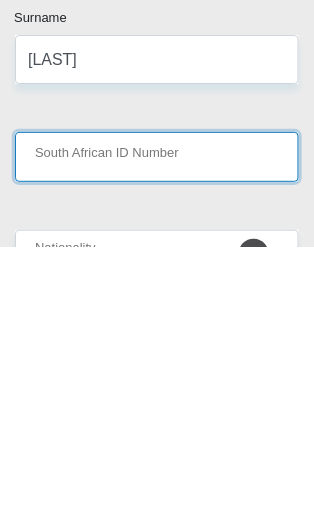 click on "South African ID Number" at bounding box center (157, 437) 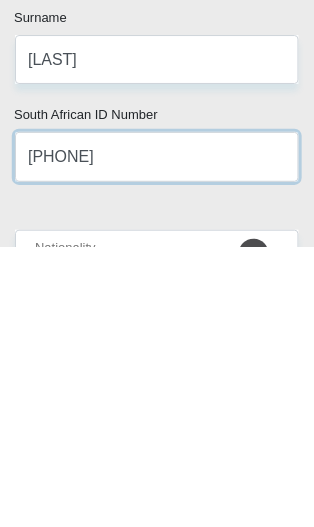 type on "[PHONE]" 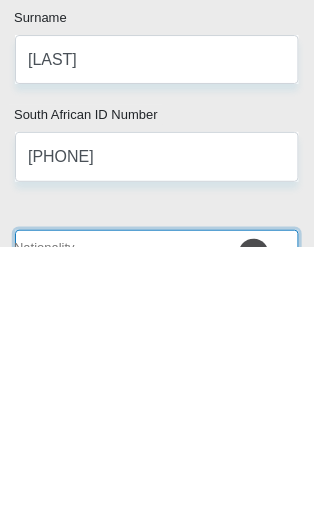click on "South Africa
Afghanistan
Aland Islands
Albania
Algeria
America Samoa
American Virgin Islands
Andorra
Angola
Anguilla
Antarctica
Antigua and Barbuda
Argentina
Armenia
Aruba
Ascension Island
Australia
Austria
Azerbaijan
Bahamas
Bahrain
Bangladesh
Barbados
Chad" at bounding box center [157, 535] 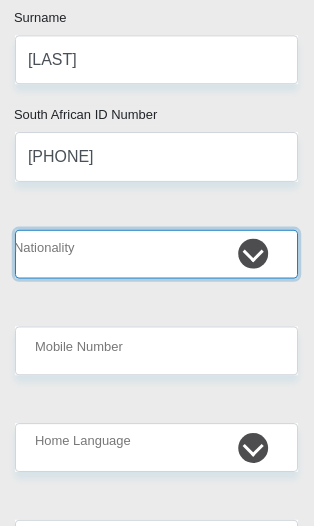 select on "ZAF" 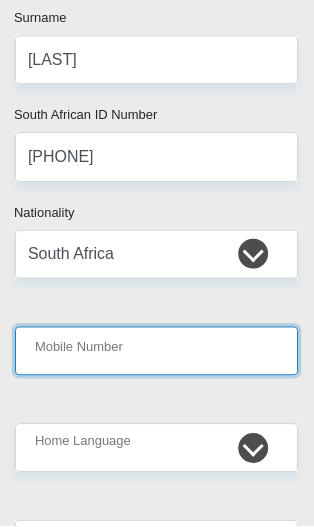 click on "Mobile Number" at bounding box center (157, 352) 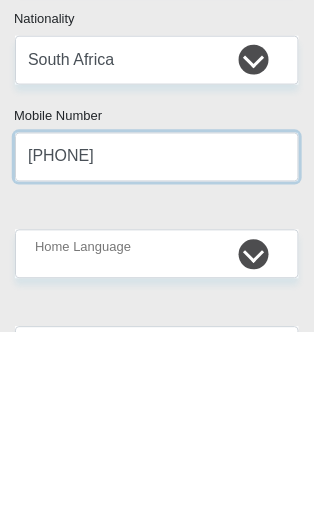 type on "[PHONE]" 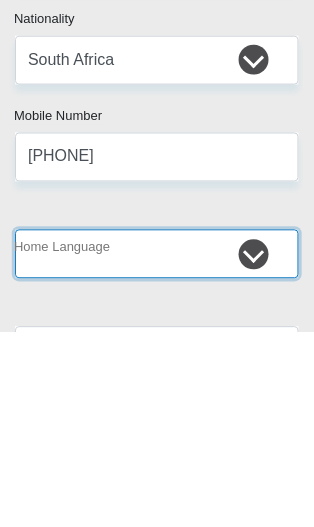 click on "Afrikaans
English
Sepedi
South Ndebele
Southern Sotho
Swati
Tsonga
Tswana
Venda
Xhosa
Zulu
Other" at bounding box center (157, 449) 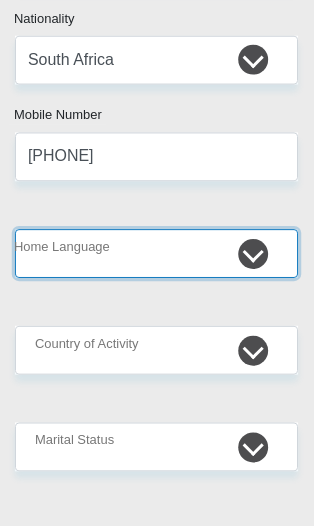 select on "afr" 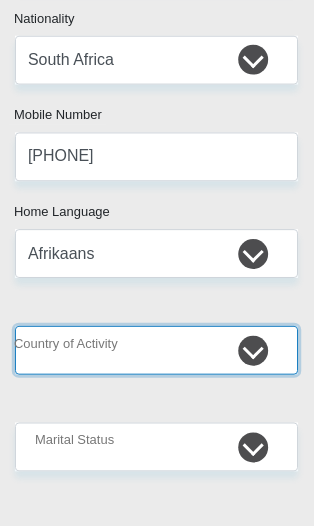 click on "South Africa
Afghanistan
Aland Islands
Albania
Algeria
America Samoa
American Virgin Islands
Andorra
Angola
Anguilla
Antarctica
Antigua and Barbuda
Argentina
Armenia
Aruba
Ascension Island
Australia
Austria
Azerbaijan
Chad" at bounding box center (157, 351) 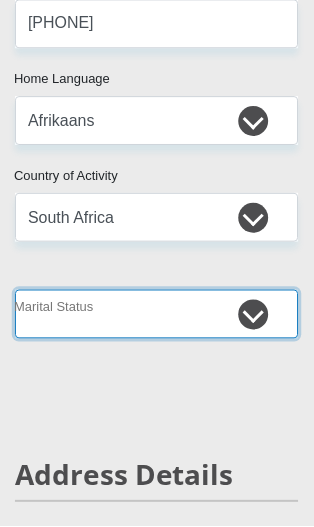 click on "Married ANC
Single
Divorced
Widowed
Married COP or Customary Law" at bounding box center (157, 315) 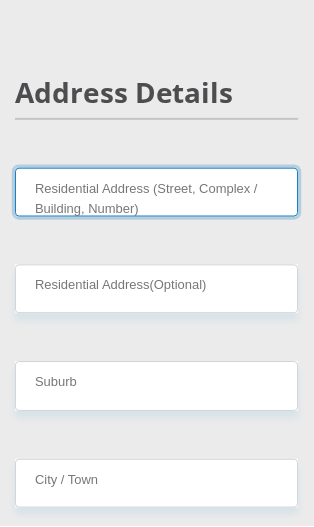 click on "Residential Address (Street, Complex / Building, Number)" at bounding box center (157, 192) 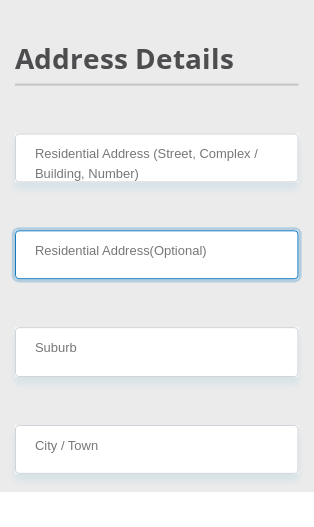 click on "Residential Address(Optional)" at bounding box center (157, 289) 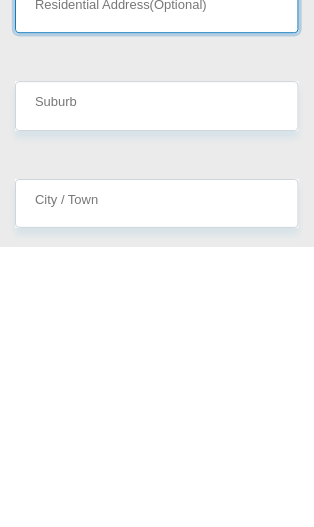 scroll, scrollTop: 1193, scrollLeft: 0, axis: vertical 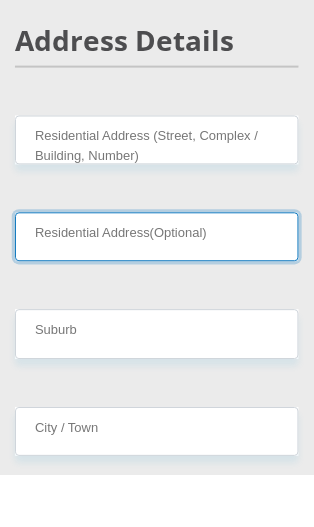 type on "6" 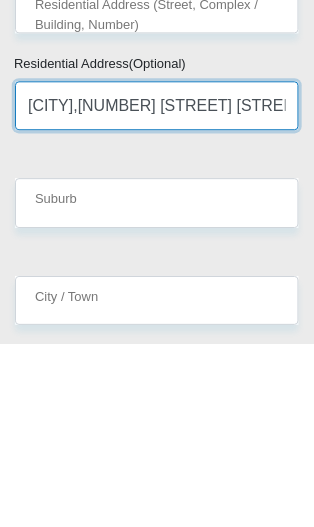 type on "[CITY],[NUMBER] [STREET] [STREET]" 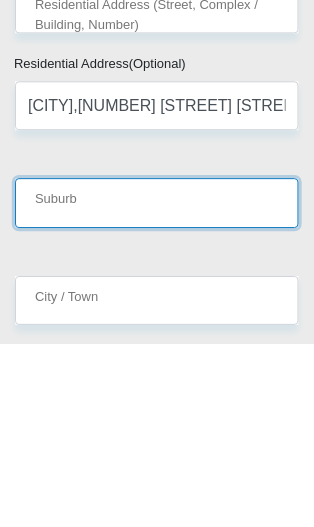 click on "Suburb" at bounding box center (157, 385) 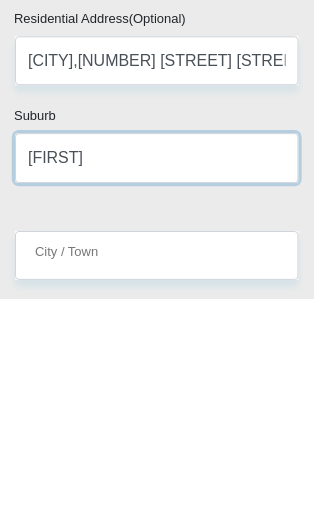 type on "[FIRST]" 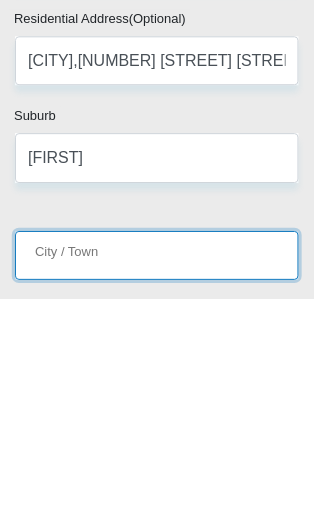 click on "City / Town" at bounding box center [157, 483] 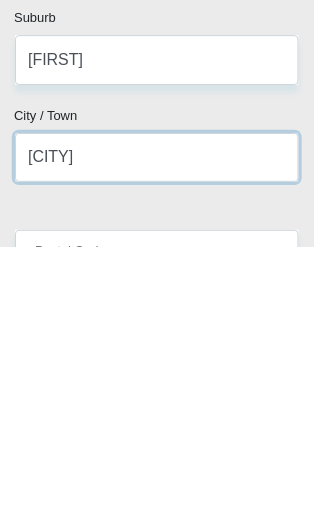 type on "[CITY]" 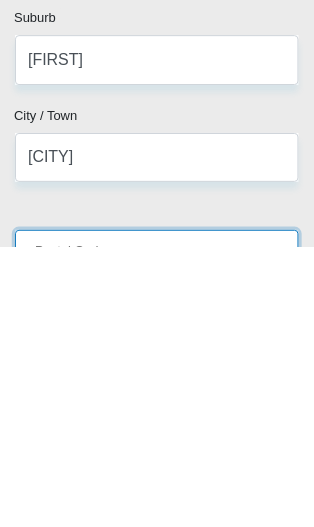 click on "Postal Code" at bounding box center [157, 535] 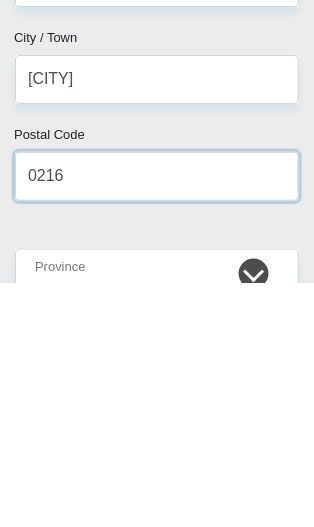 type on "0216" 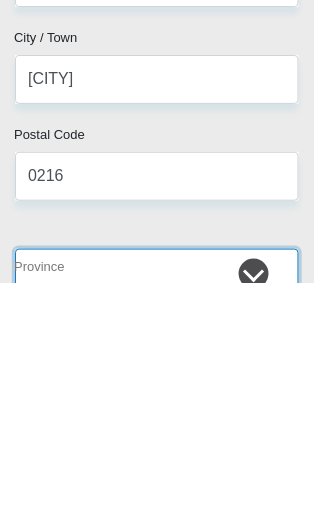 click on "Eastern Cape
Free State
Gauteng
KwaZulu-Natal
Limpopo
Mpumalanga
Northern Cape
North West
Western Cape" at bounding box center (157, 517) 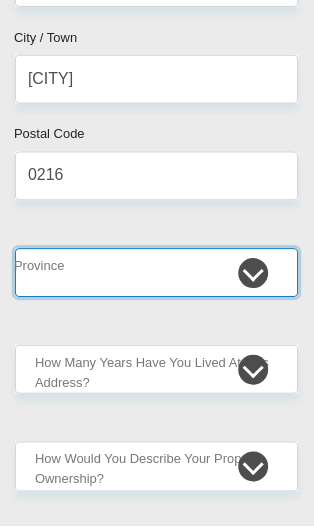 select on "North West" 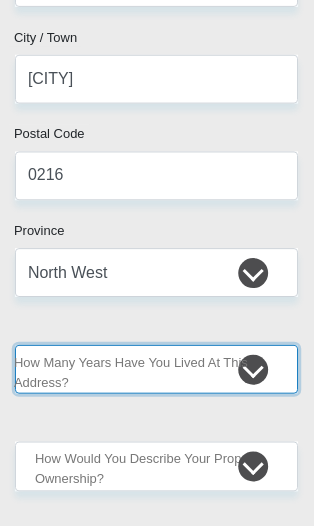 click on "less than 1 year
1-3 years
3-5 years
5+ years" at bounding box center [157, 370] 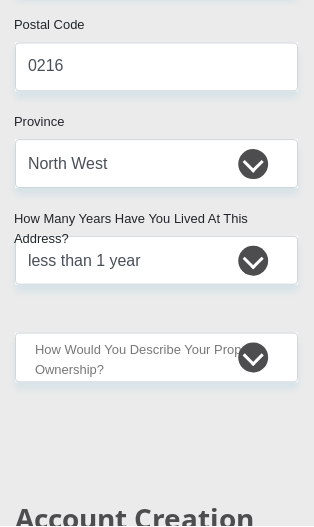 scroll, scrollTop: 1715, scrollLeft: 0, axis: vertical 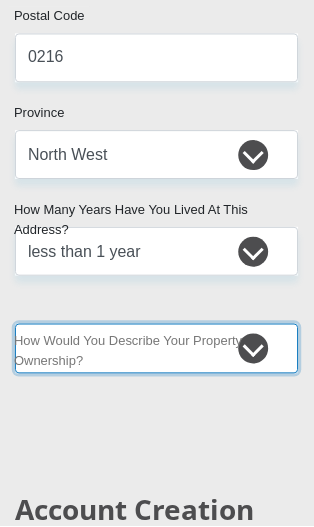 click on "Owned
Rented
Family Owned
Company Dwelling" at bounding box center [157, 349] 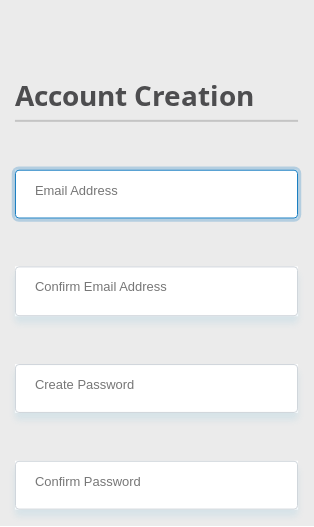 click on "Email Address" at bounding box center (157, 194) 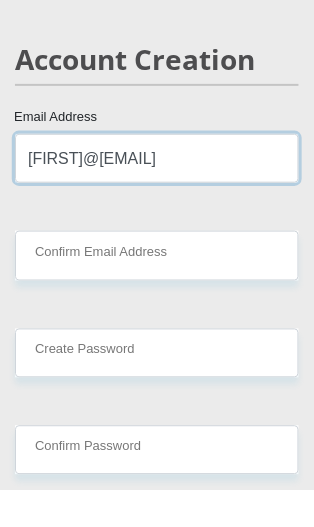 type on "[FIRST]@[EMAIL]" 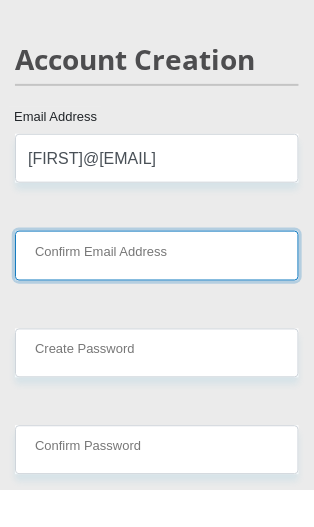 click on "Confirm Email Address" at bounding box center (157, 291) 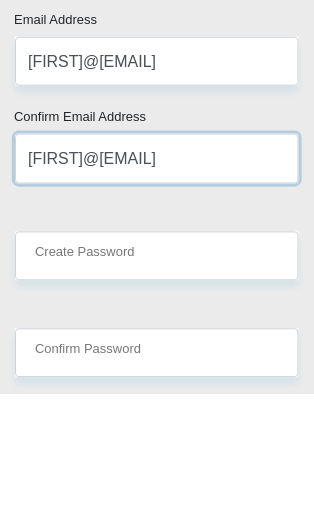 type on "[FIRST]@[EMAIL]" 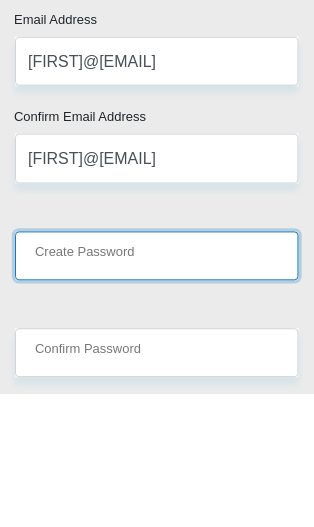 click on "Create Password" at bounding box center (157, 389) 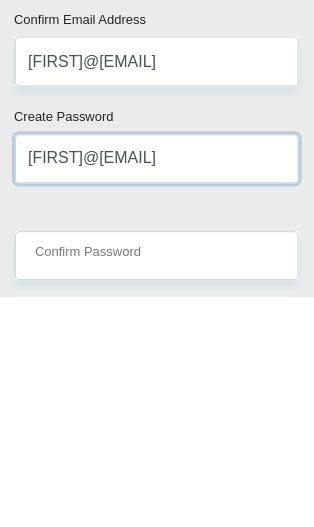 type on "[FIRST]@[EMAIL]" 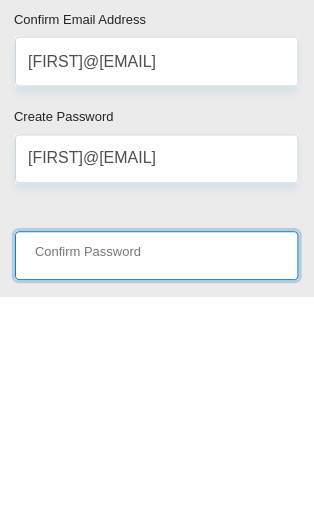 click on "Confirm Password" at bounding box center [157, 486] 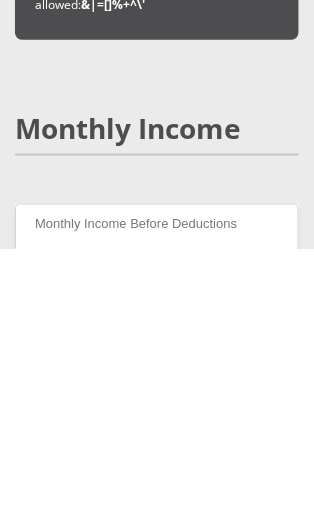 type on "[FIRST]@[EMAIL]" 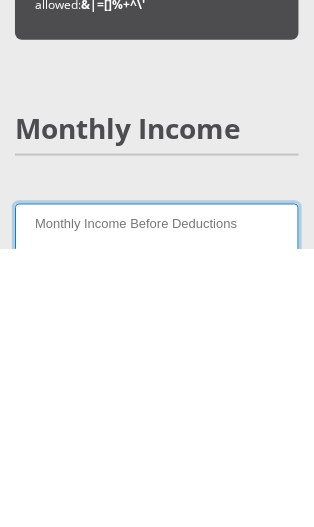 click on "Monthly Income Before Deductions" at bounding box center (157, 506) 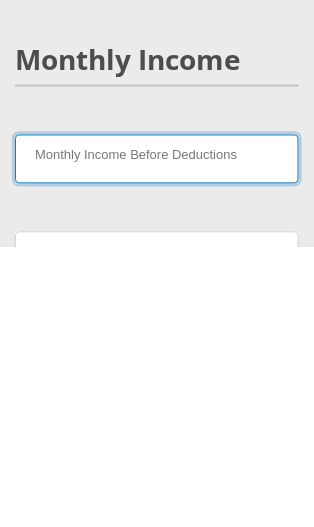 type on "8" 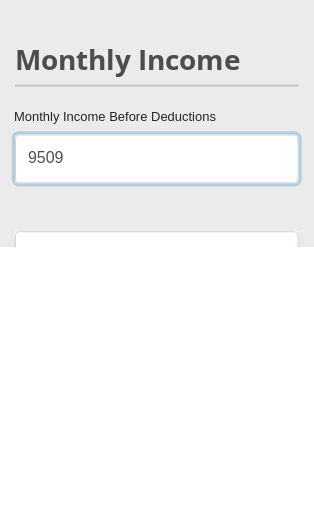 type on "9509" 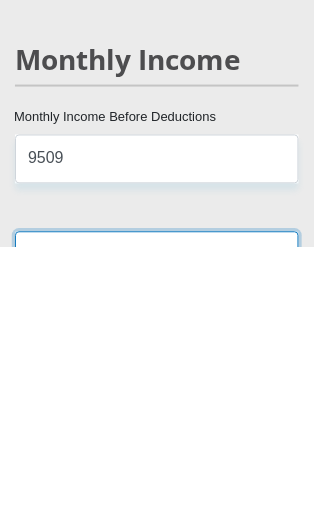 click on "Monthly Take-Home Income" at bounding box center (157, 536) 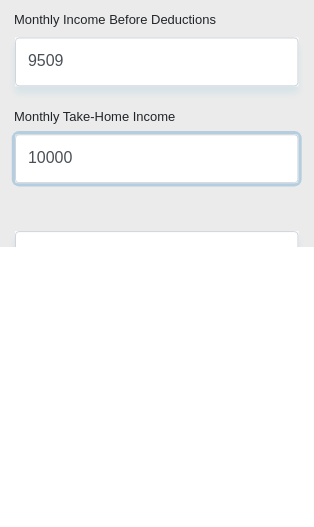 type on "10000" 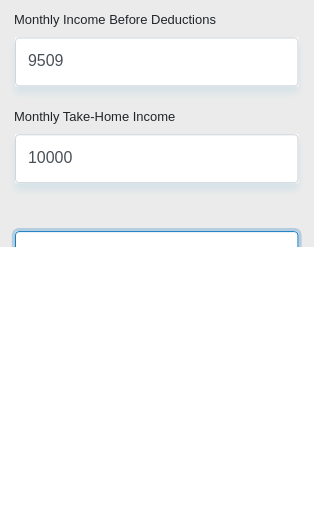 click on "Other Income" at bounding box center [157, 536] 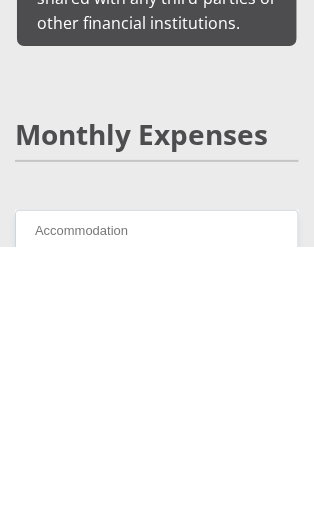 type on "500" 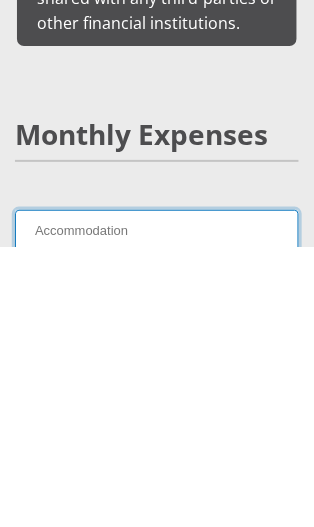 click on "Accommodation" at bounding box center (157, 515) 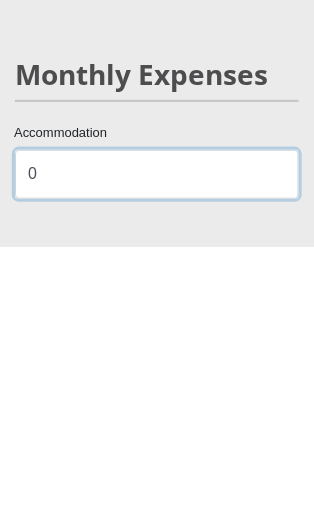 type on "0" 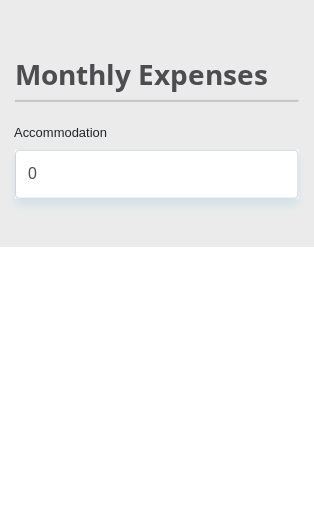 click on "Transport" at bounding box center (157, 567) 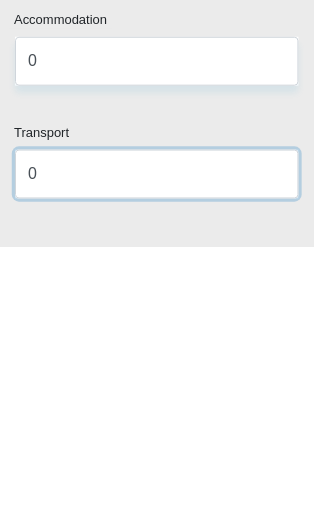 type on "0" 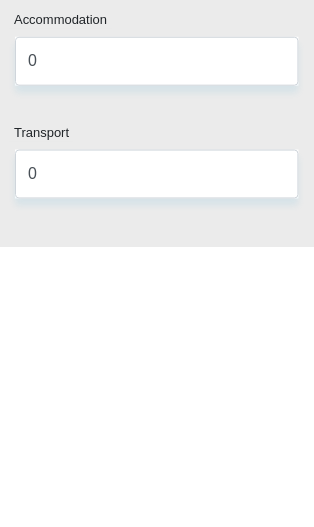 click on "Medical" at bounding box center [157, 567] 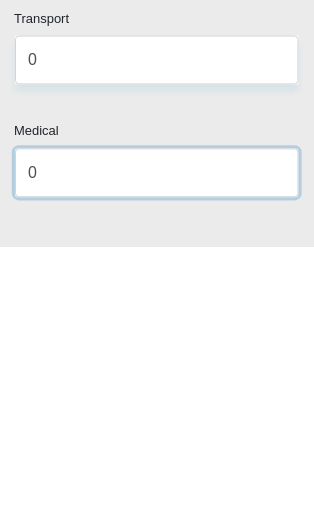 type on "0" 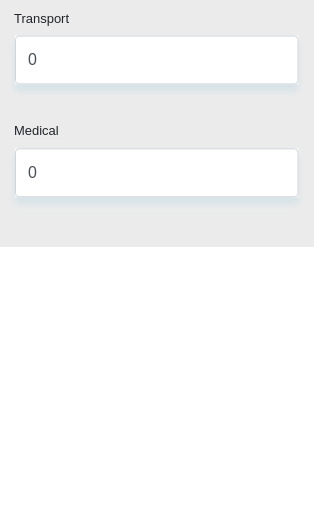 click on "Food" at bounding box center (157, 566) 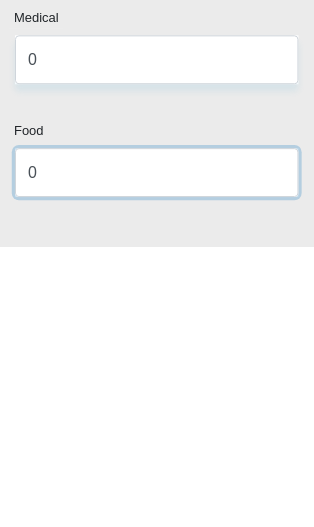 type on "0" 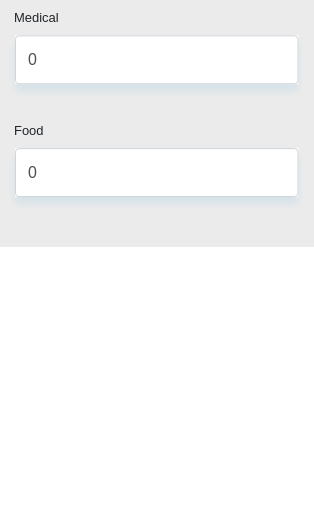 click on "Water / Electricity" at bounding box center (157, 566) 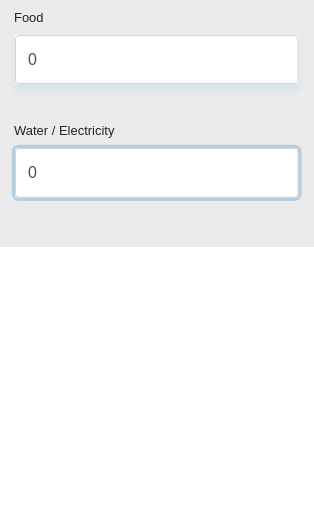 type on "0" 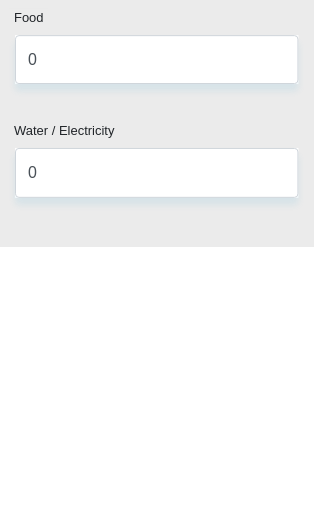 click on "Education" at bounding box center (157, 567) 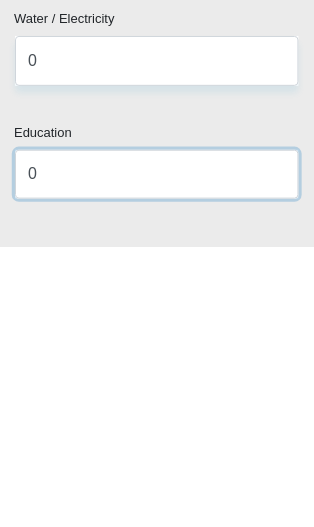 type on "0" 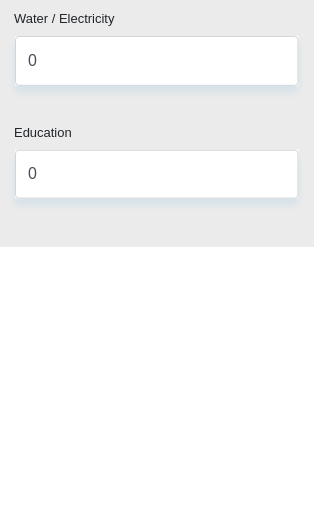 click on "Child Maintenance" at bounding box center (157, 567) 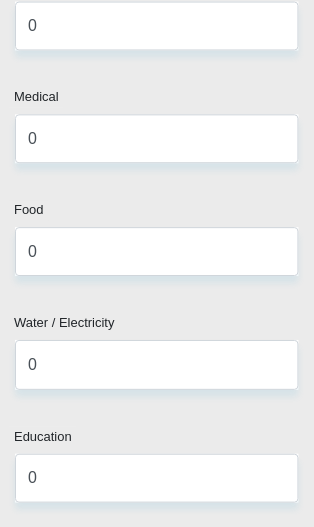 scroll, scrollTop: 4038, scrollLeft: 0, axis: vertical 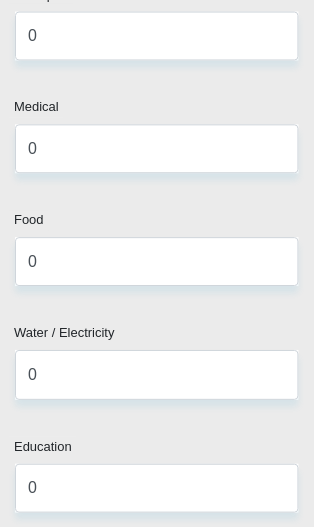 type on "0" 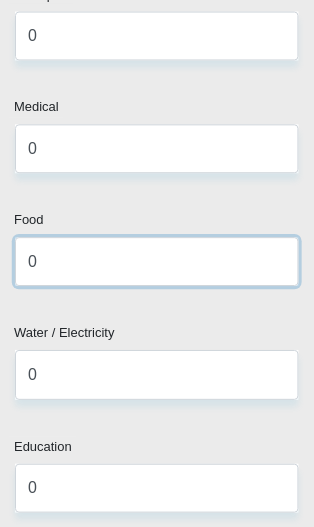 click on "0" at bounding box center (157, 262) 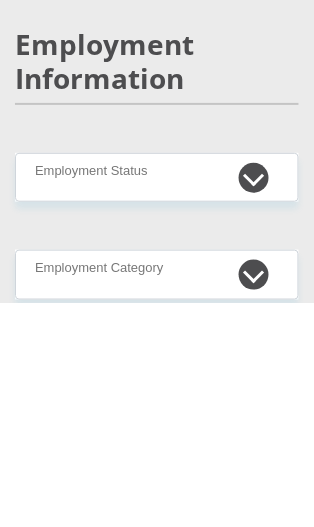 type on "500" 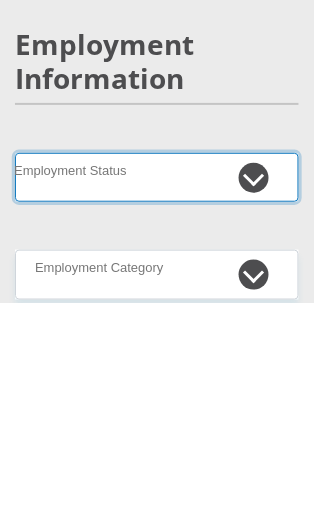 click on "Permanent/Full-time
Part-time/Casual
Contract Worker
Self-Employed
Housewife
Retired
Student
Medically Boarded
Disability
Unemployed" at bounding box center [157, 401] 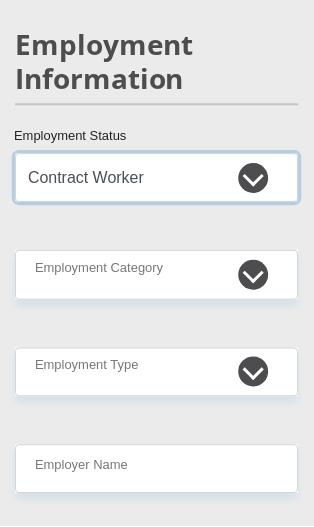 click on "Permanent/Full-time
Part-time/Casual
Contract Worker
Self-Employed
Housewife
Retired
Student
Medically Boarded
Disability
Unemployed" at bounding box center (157, 178) 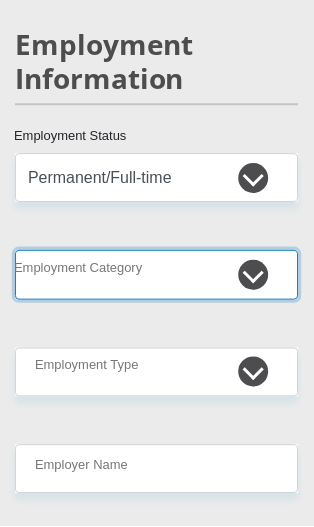click on "AGRICULTURE
ALCOHOL & TOBACCO
CONSTRUCTION MATERIALS
METALLURGY
EQUIPMENT FOR RENEWABLE ENERGY
SPECIALIZED CONTRACTORS
CAR
GAMING (INCL. INTERNET
OTHER WHOLESALE
UNLICENSED PHARMACEUTICALS
CURRENCY EXCHANGE HOUSES
OTHER FINANCIAL INSTITUTIONS & INSURANCE
REAL ESTATE AGENTS
OIL & GAS
OTHER MATERIALS (E.G. IRON ORE)
PRECIOUS STONES & PRECIOUS METALS
POLITICAL ORGANIZATIONS
RELIGIOUS ORGANIZATIONS(NOT SECTS)
ACTI. HAVING BUSINESS DEAL WITH PUBLIC ADMINISTRATION
LAUNDROMATS" at bounding box center [157, 275] 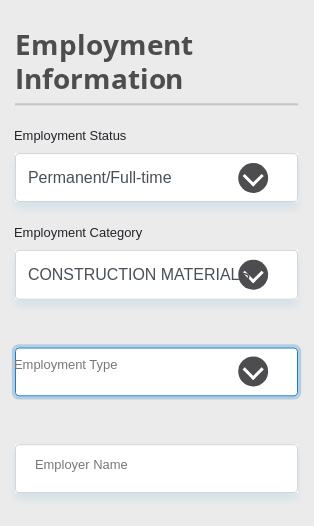 click on "College/Lecturer
Craft Seller
Creative
Driver
Executive
Farmer
Forces - Non Commissioned
Forces - Officer
Hawker
Housewife
Labourer
Licenced Professional
Manager
Miner
Non Licenced Professional
Office Staff/Clerk
Outside Worker
Pensioner
Permanent Teacher
Production/Manufacturing
Sales
Self-Employed
Semi-Professional Worker
Service Industry  Social Worker  Student" at bounding box center (157, 373) 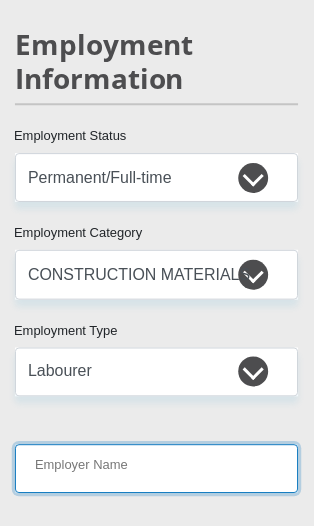 click on "Employer Name" at bounding box center [157, 470] 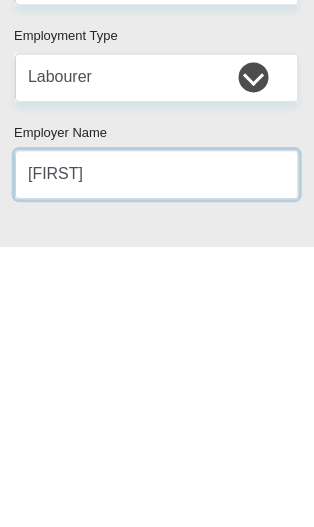 type on "[FIRST]" 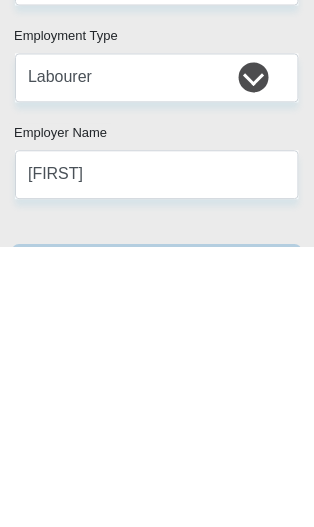 click on "Employer Work Number" at bounding box center (157, 552) 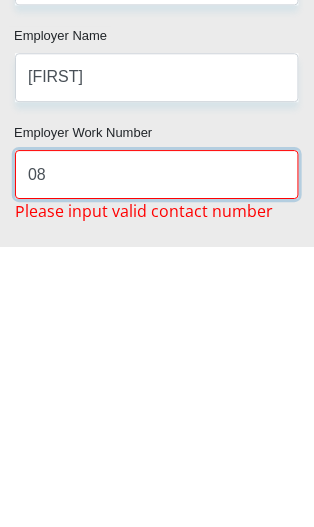 type on "0" 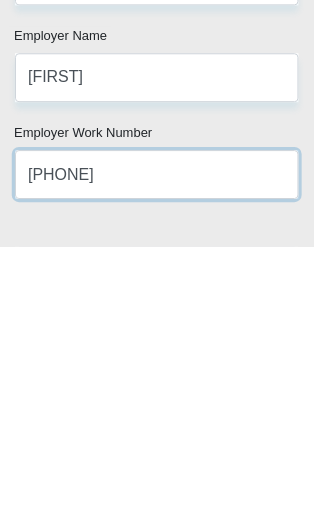 type on "[PHONE]" 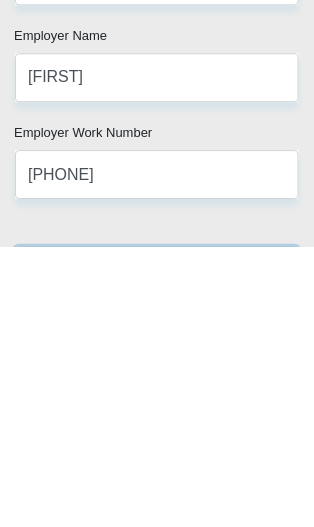 click on "less than 1 year
1-3 years
3-5 years
5+ years" at bounding box center [157, 552] 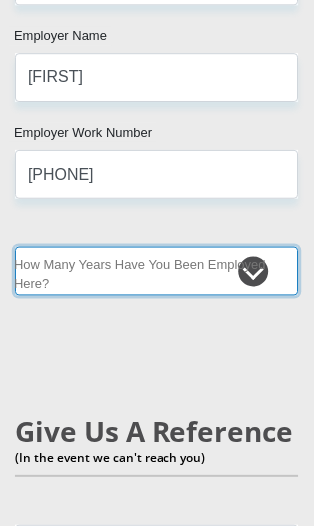 select on "24" 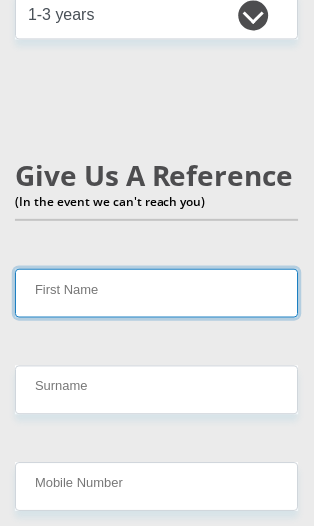 click on "First Name" at bounding box center [157, 293] 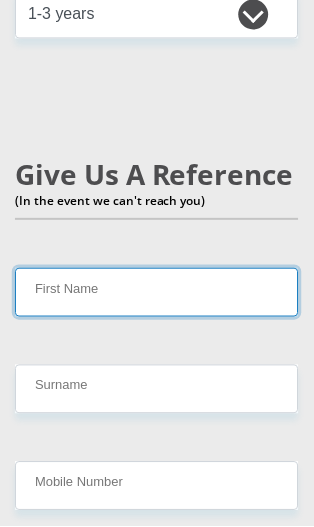 scroll, scrollTop: 5498, scrollLeft: 0, axis: vertical 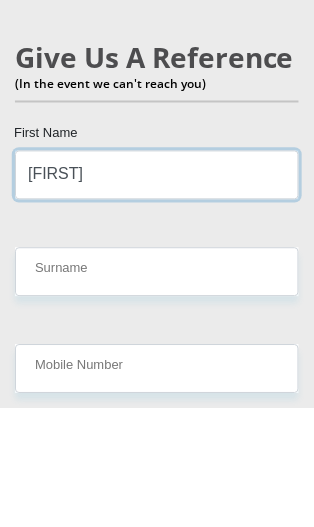 type on "[FIRST]" 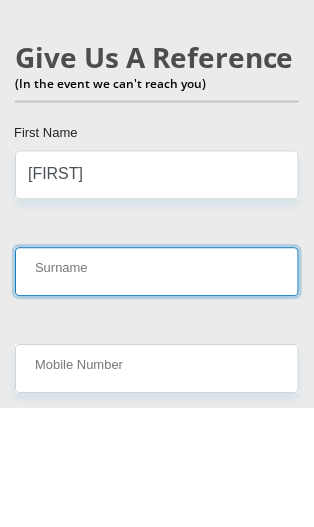 click on "Surname" at bounding box center [157, 390] 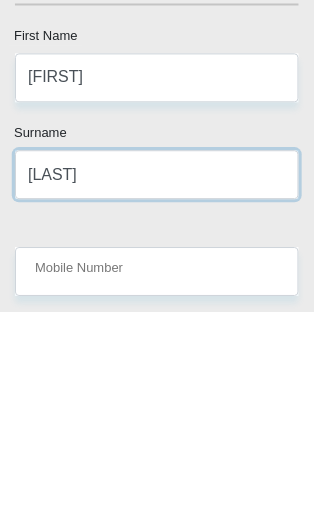 type on "[LAST]" 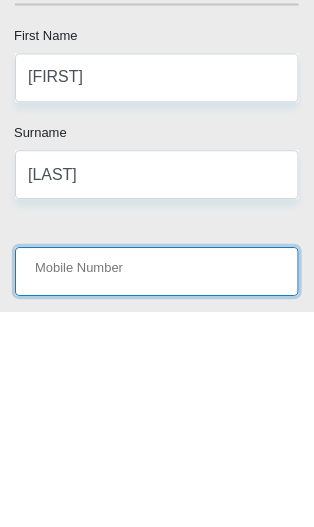click on "Mobile Number" at bounding box center (157, 487) 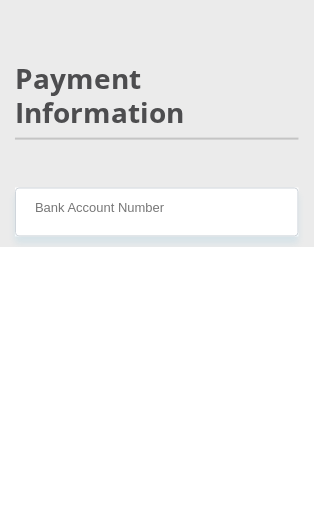 type on "[PHONE]" 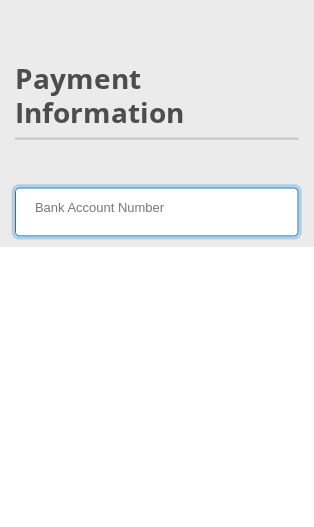 click on "Bank Account Number" at bounding box center [157, 492] 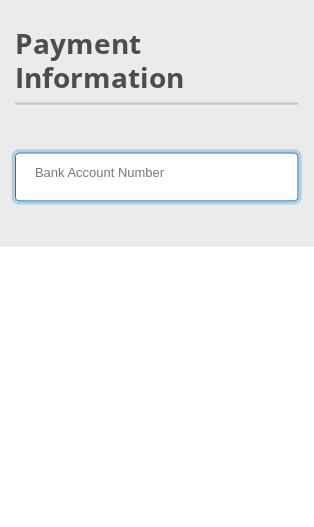 click on "Bank Account Number" at bounding box center (157, 457) 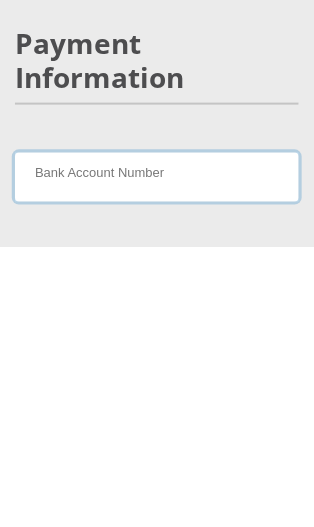 scroll, scrollTop: 6103, scrollLeft: 0, axis: vertical 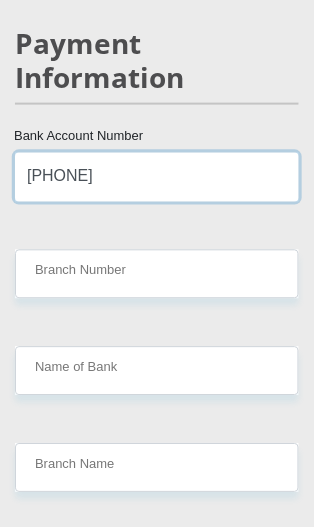 type on "[PHONE]" 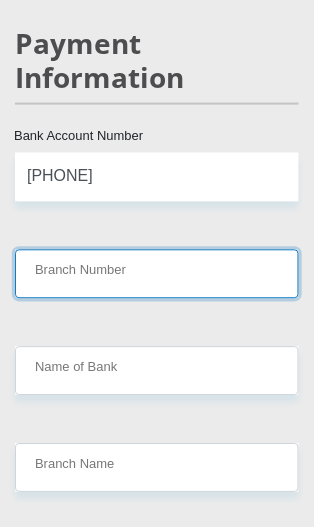 click on "Branch Number" at bounding box center [157, 274] 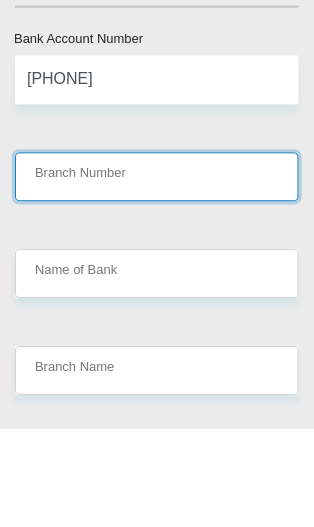 scroll, scrollTop: 6201, scrollLeft: 0, axis: vertical 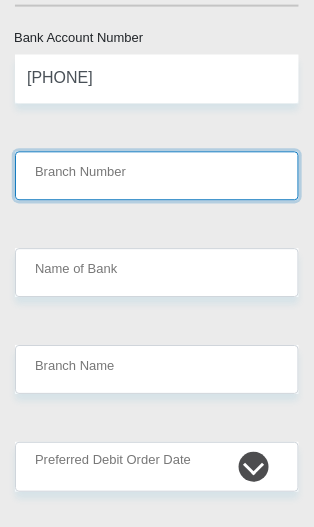 click on "Branch Number" at bounding box center [157, 176] 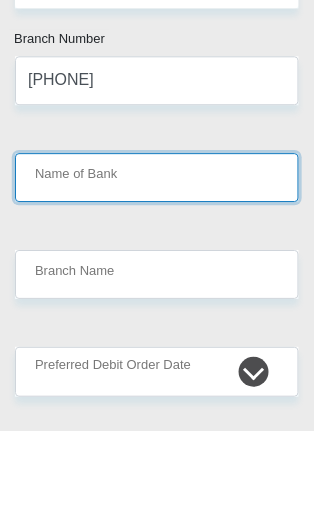click on "Name of Bank" at bounding box center (157, 273) 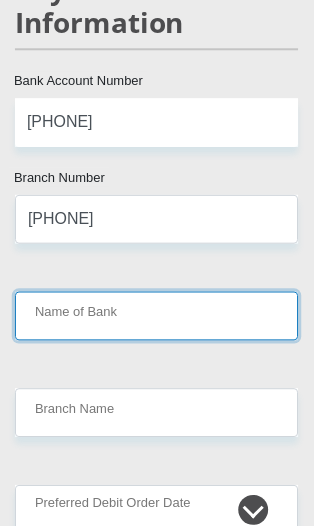 click on "Name of Bank" at bounding box center (157, 316) 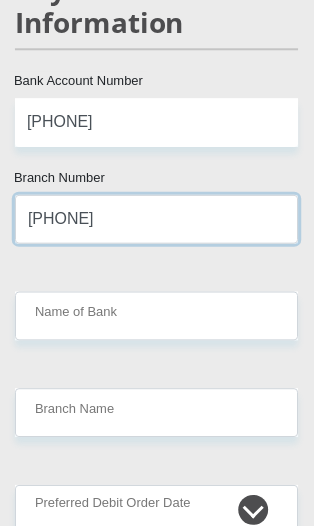 click on "[PHONE]" at bounding box center [157, 219] 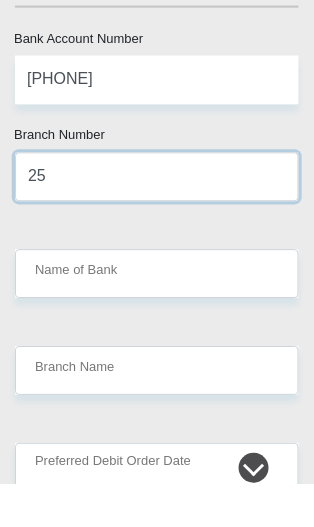 type on "2" 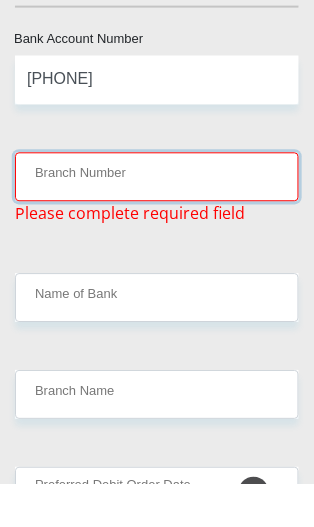 click on "Branch Number" at bounding box center [157, 219] 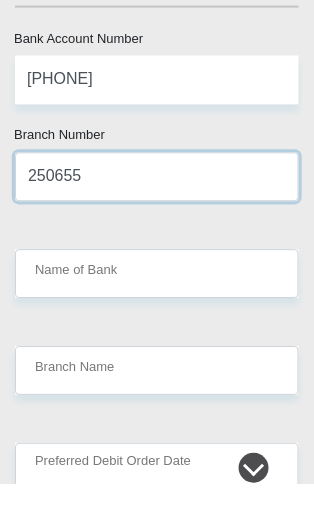 type on "250655" 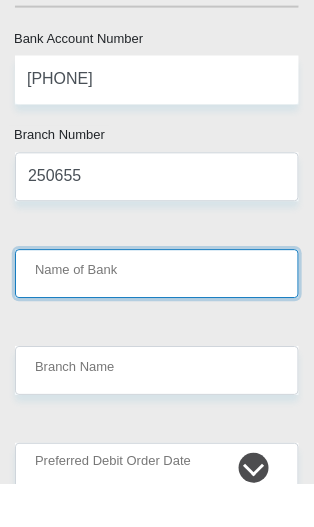 click on "Name of Bank" at bounding box center [157, 316] 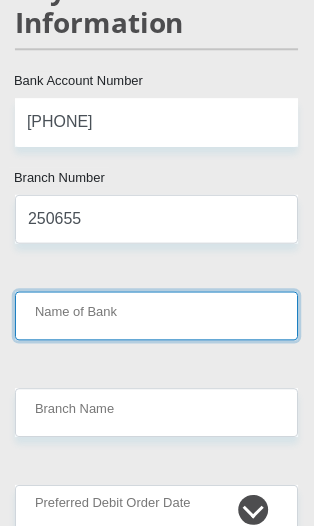 type on "FIRSTRAND BANK" 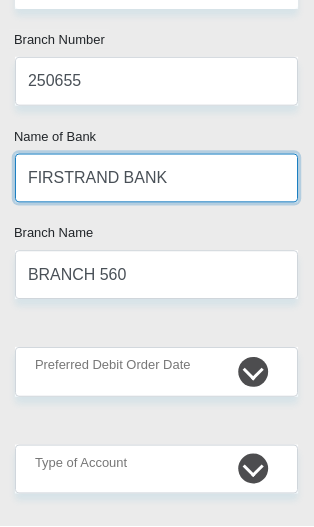 scroll, scrollTop: 6371, scrollLeft: 0, axis: vertical 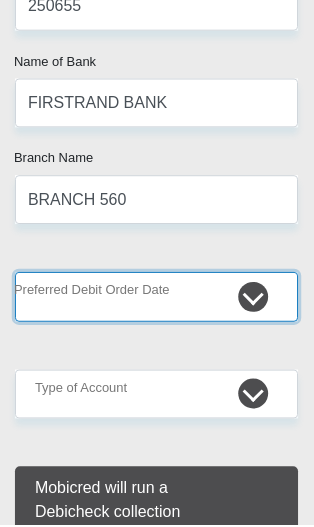 click on "1st
2nd
3rd
4th
5th
7th
18th
19th
20th
21st
22nd
23rd
24th
25th
26th
27th
28th
29th
30th" at bounding box center (157, 297) 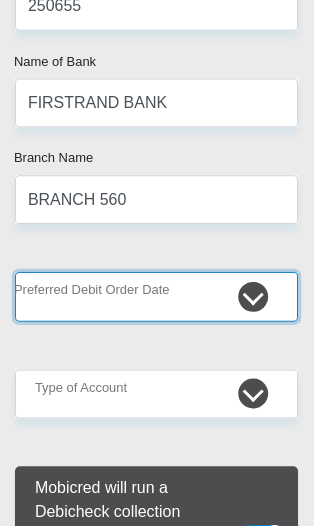 select on "1" 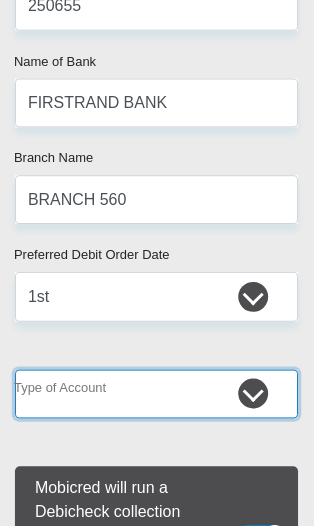 click on "Cheque
Savings" at bounding box center [157, 395] 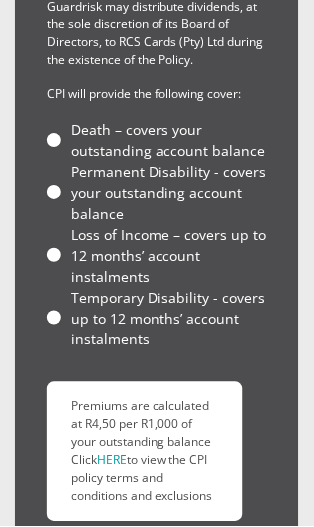 scroll, scrollTop: 7995, scrollLeft: 0, axis: vertical 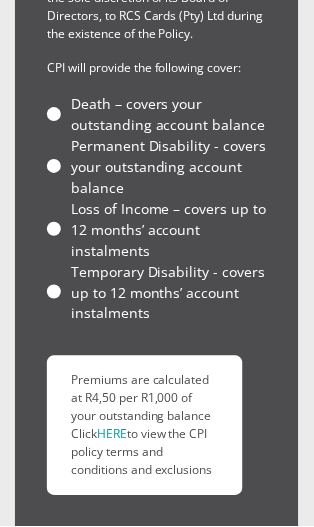 click on "Temporary Disability - covers up to 12 months’ account instalments" at bounding box center (157, 292) 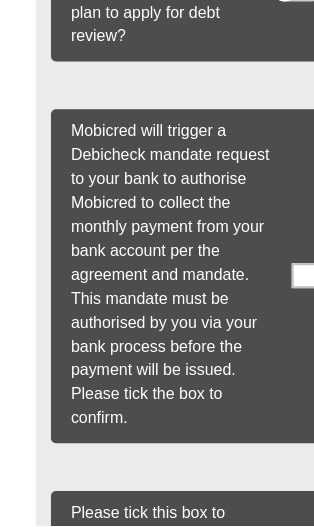 scroll, scrollTop: 9301, scrollLeft: 0, axis: vertical 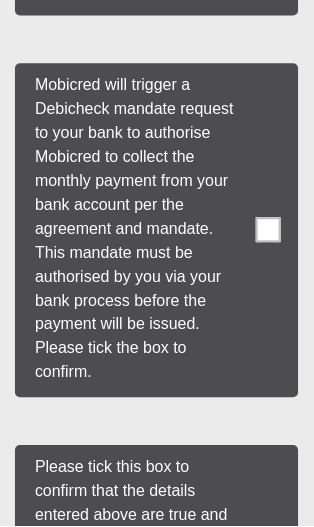 click at bounding box center [269, 230] 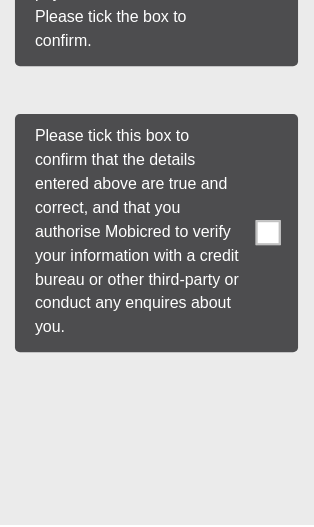 scroll, scrollTop: 9641, scrollLeft: 0, axis: vertical 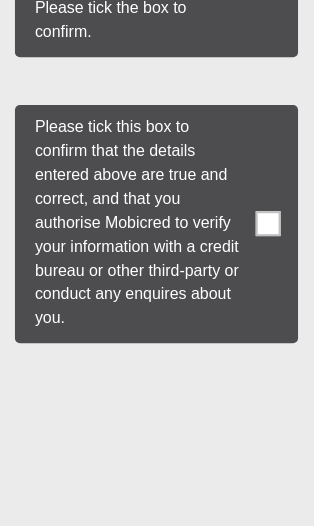 click at bounding box center [269, 225] 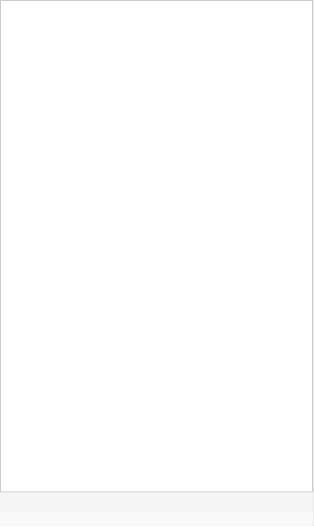 scroll, scrollTop: 9966, scrollLeft: 0, axis: vertical 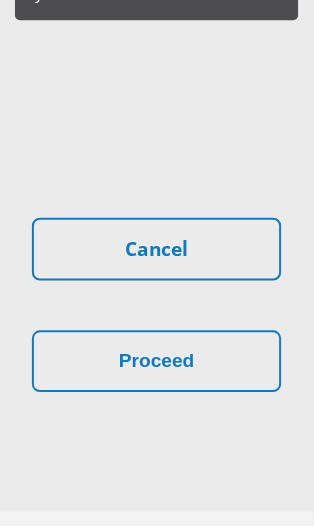 click on "Proceed" at bounding box center (157, 362) 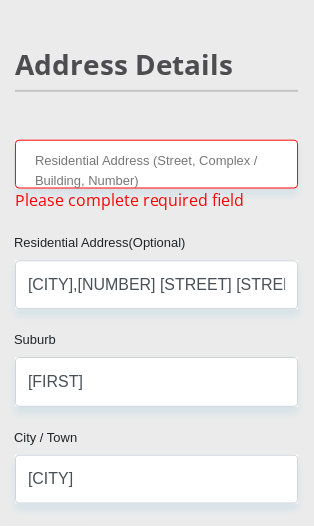 scroll, scrollTop: 1108, scrollLeft: 0, axis: vertical 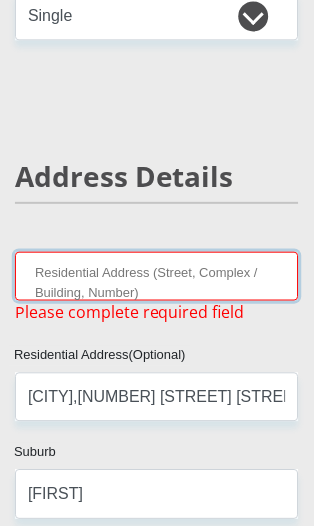 click on "Residential Address (Street, Complex / Building, Number)" at bounding box center (157, 276) 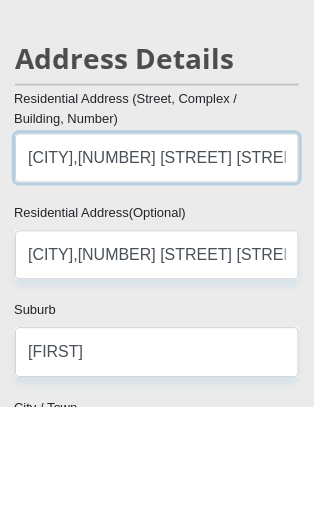 type on "[CITY],[NUMBER] [STREET] [STREET]" 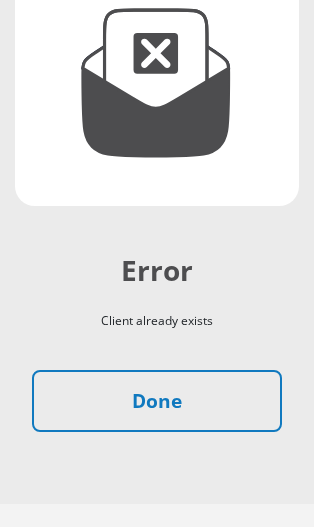 scroll, scrollTop: 291, scrollLeft: 0, axis: vertical 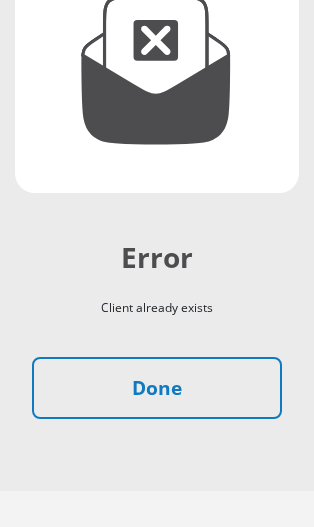 click on "Done" at bounding box center (157, 388) 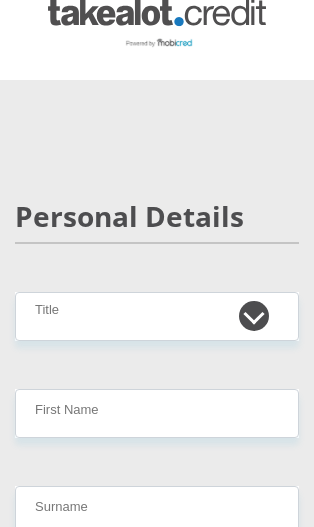 scroll, scrollTop: 0, scrollLeft: 0, axis: both 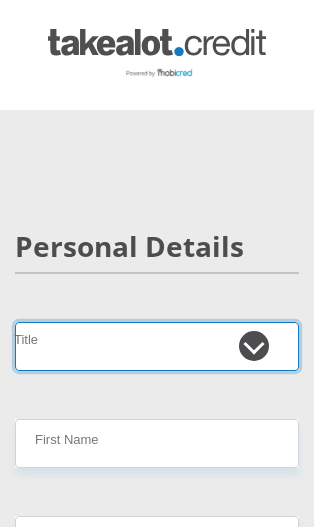 click on "Mr
Ms
Mrs
Dr
Other" at bounding box center (157, 346) 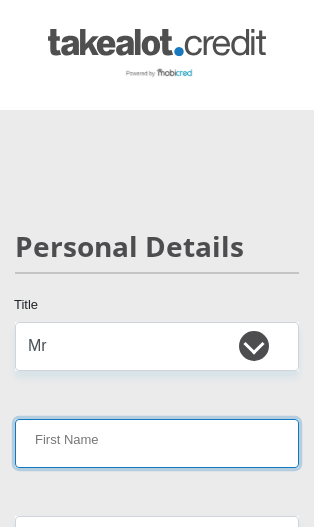 click on "First Name" at bounding box center (157, 443) 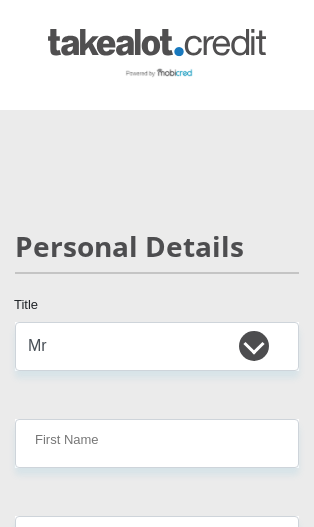 scroll, scrollTop: 0, scrollLeft: 0, axis: both 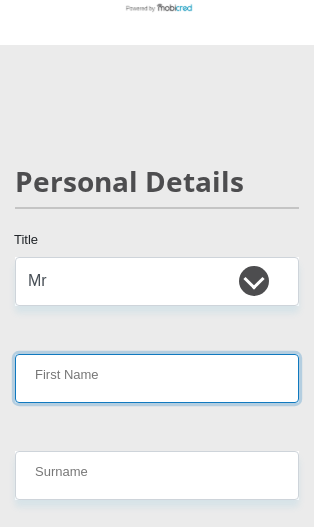 click on "First Name" at bounding box center [157, 378] 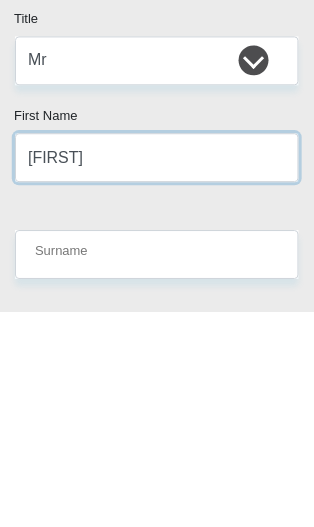 type on "[FIRST]" 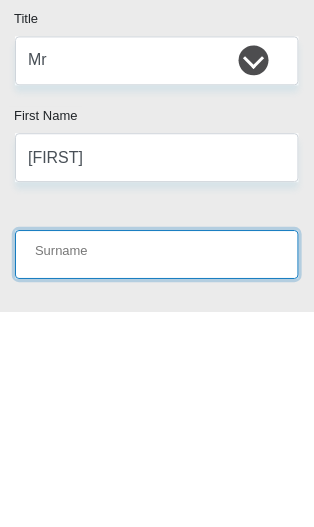 click on "Surname" at bounding box center (157, 469) 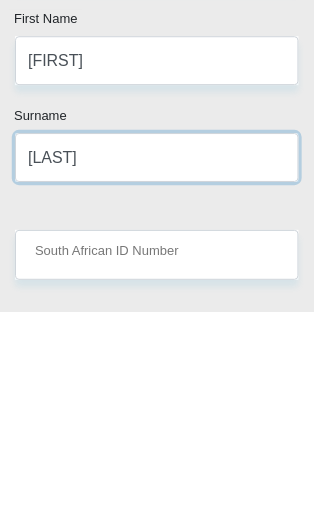 type on "[LAST]" 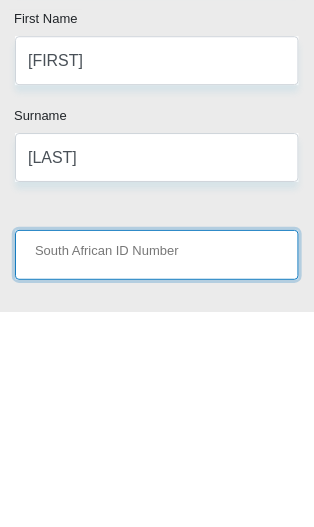 click on "South African ID Number" at bounding box center (157, 469) 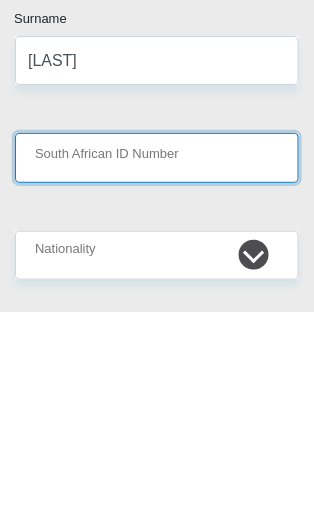click on "South African ID Number" at bounding box center (157, 372) 